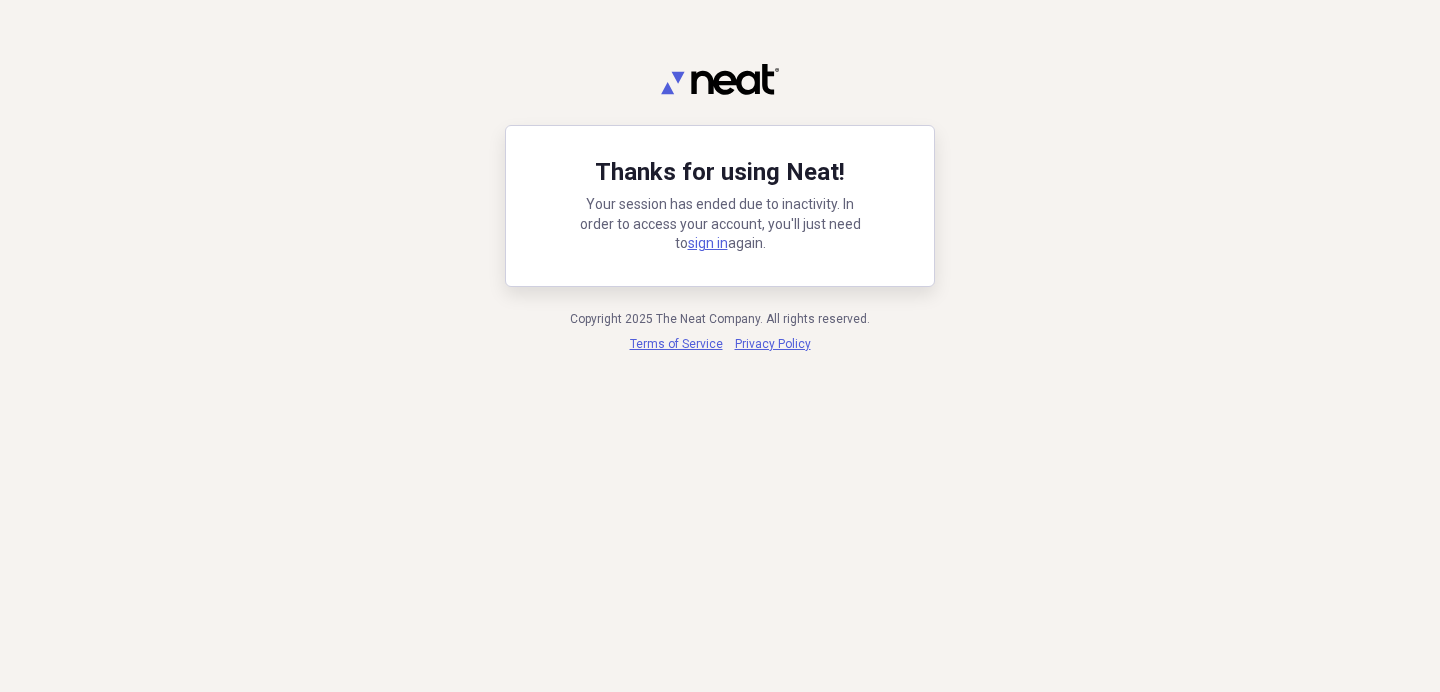 scroll, scrollTop: 0, scrollLeft: 0, axis: both 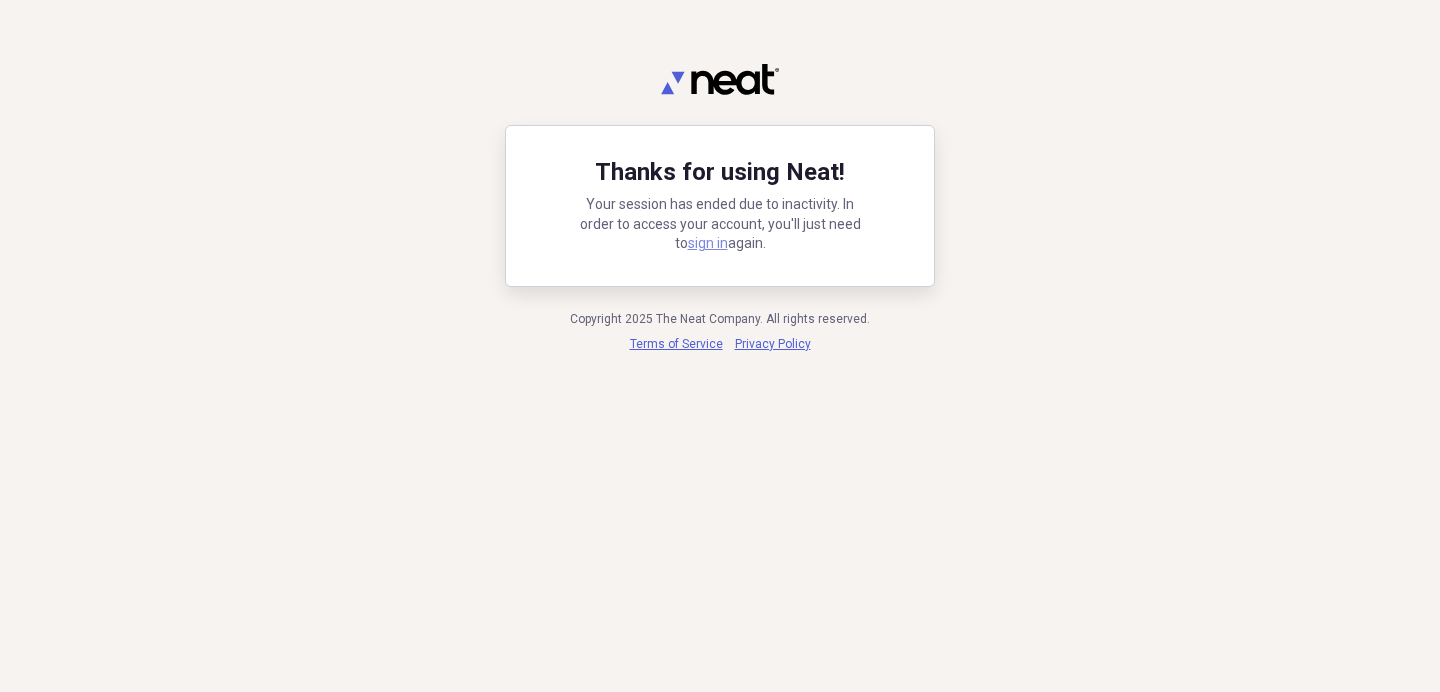 click on "sign in" at bounding box center (708, 243) 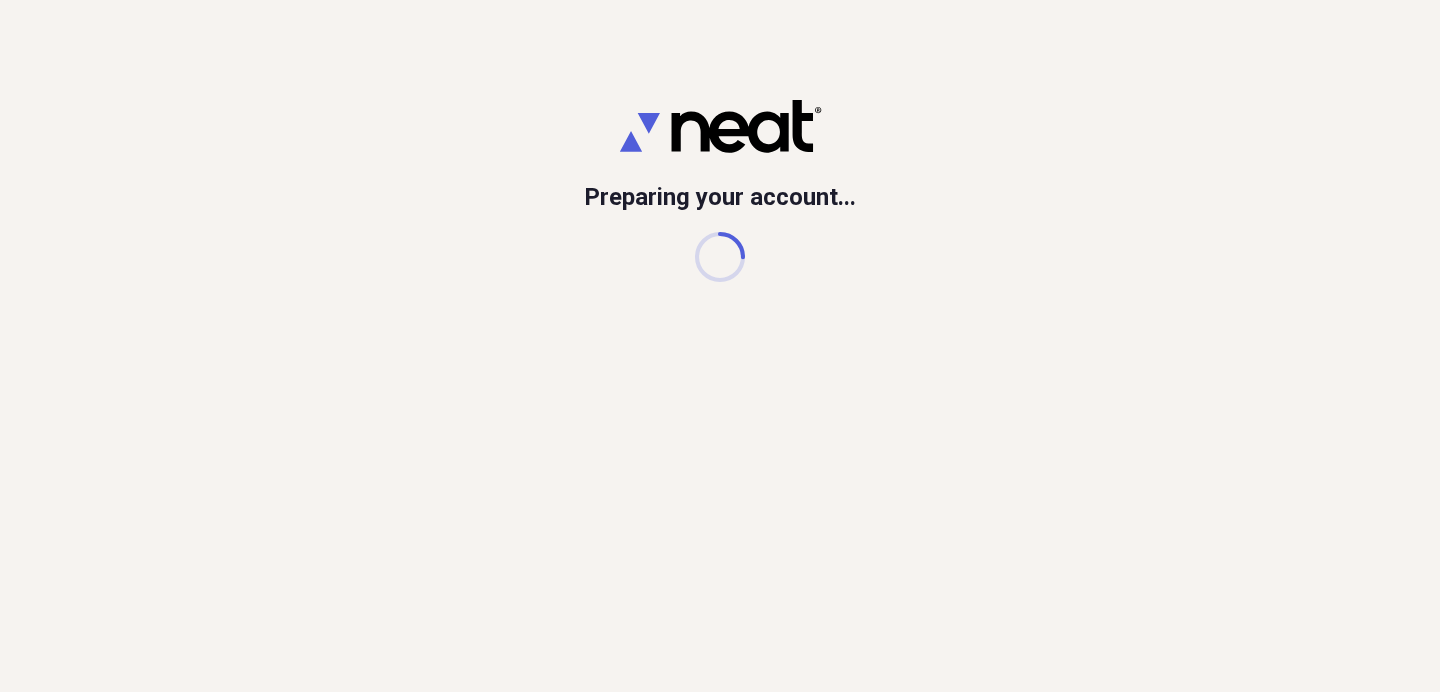 scroll, scrollTop: 0, scrollLeft: 0, axis: both 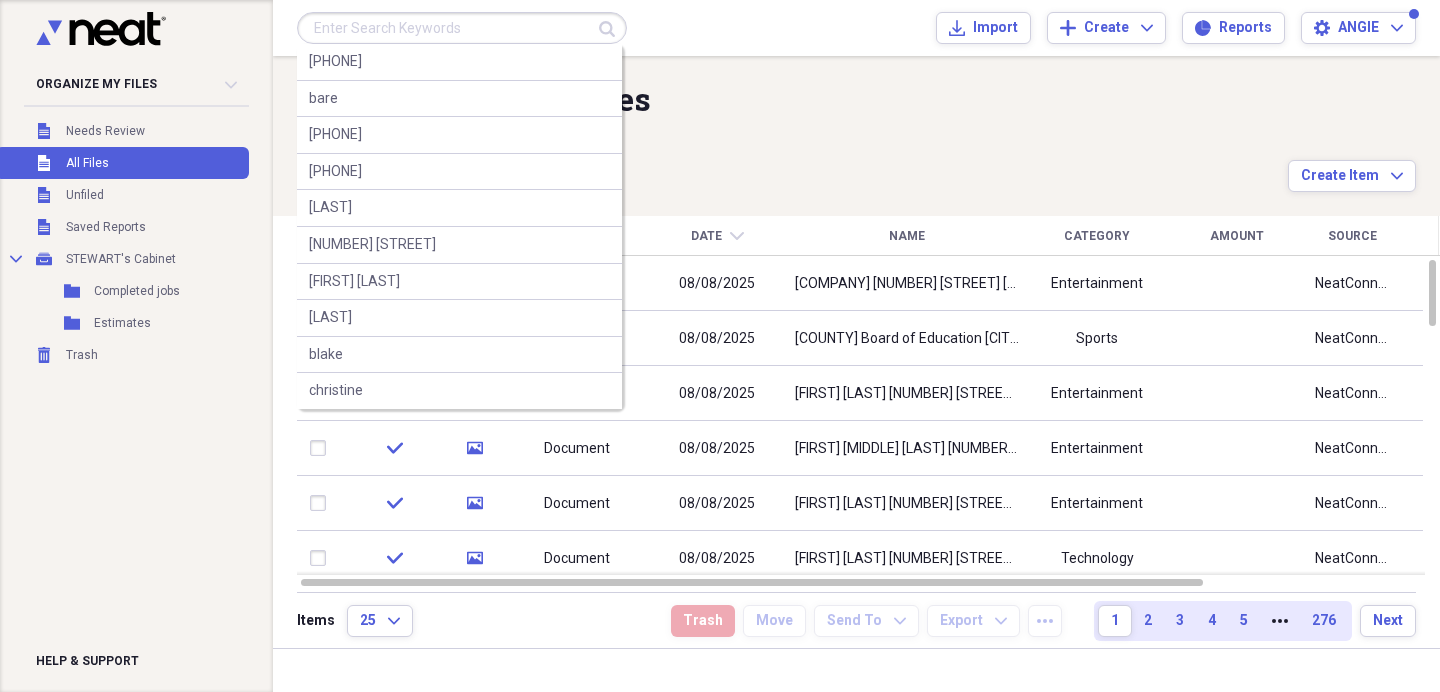 click at bounding box center (462, 28) 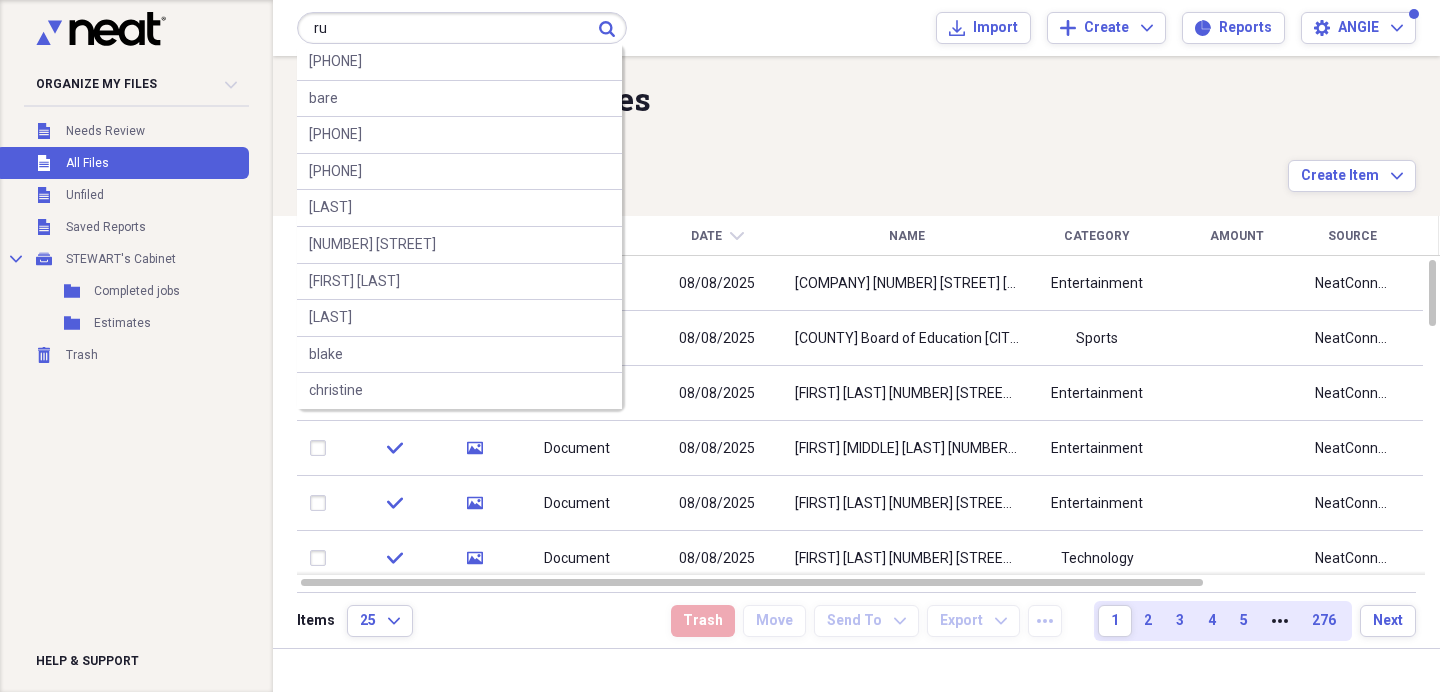 type on "r" 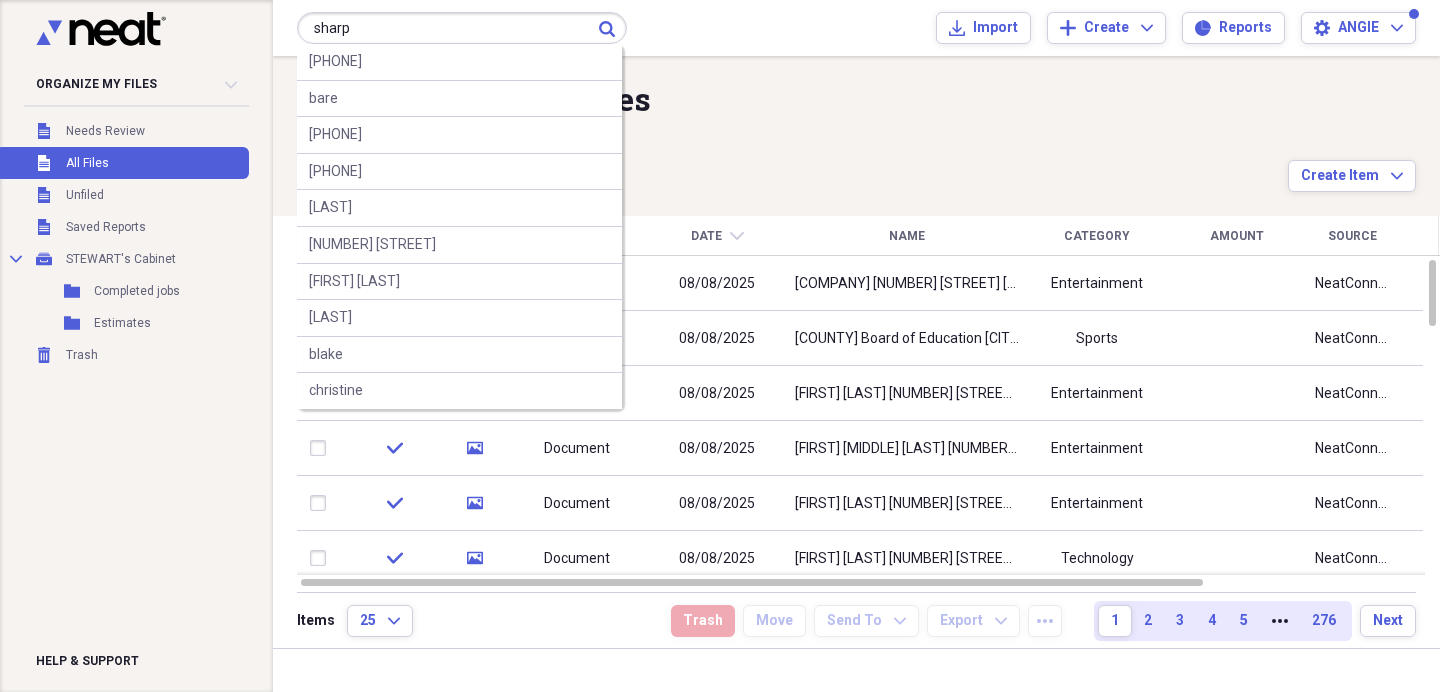 type on "sharp" 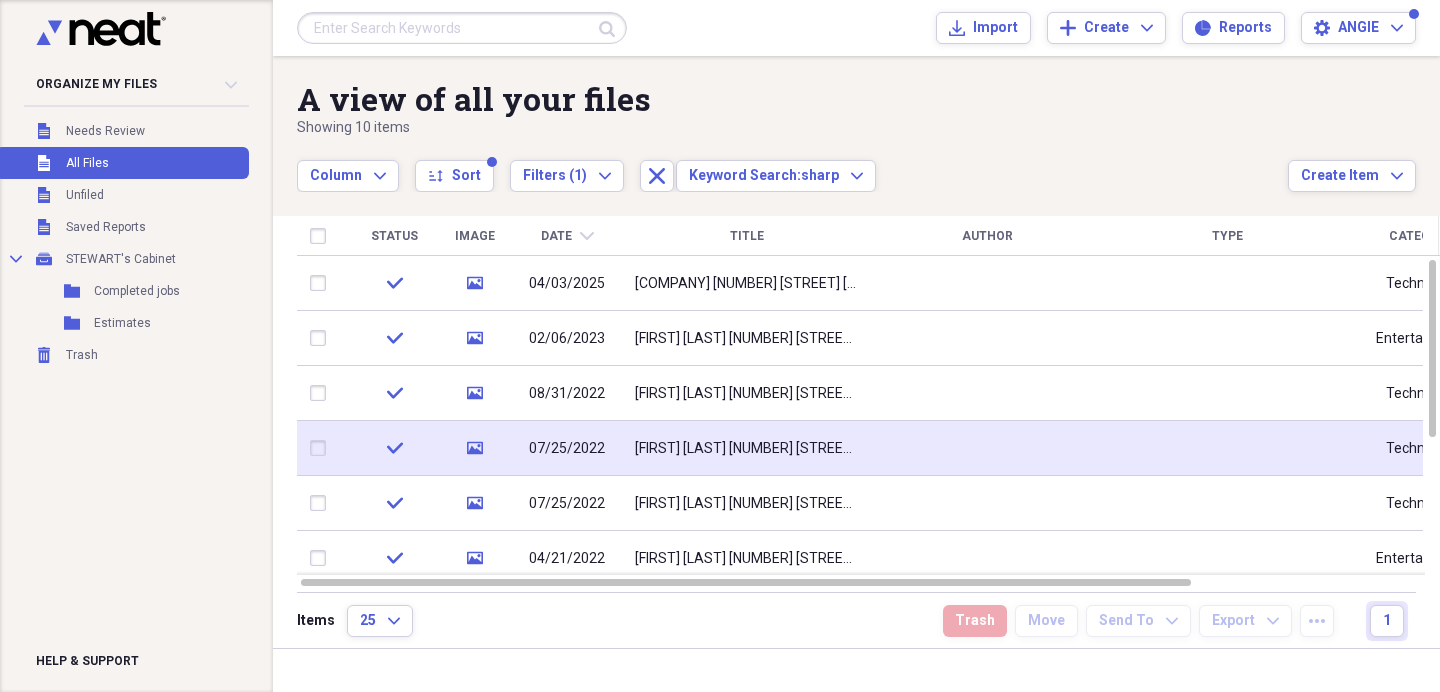 click on "[FIRST] [LAST] [NUMBER] [STREET]. [CITY] [PHONE]" at bounding box center (747, 448) 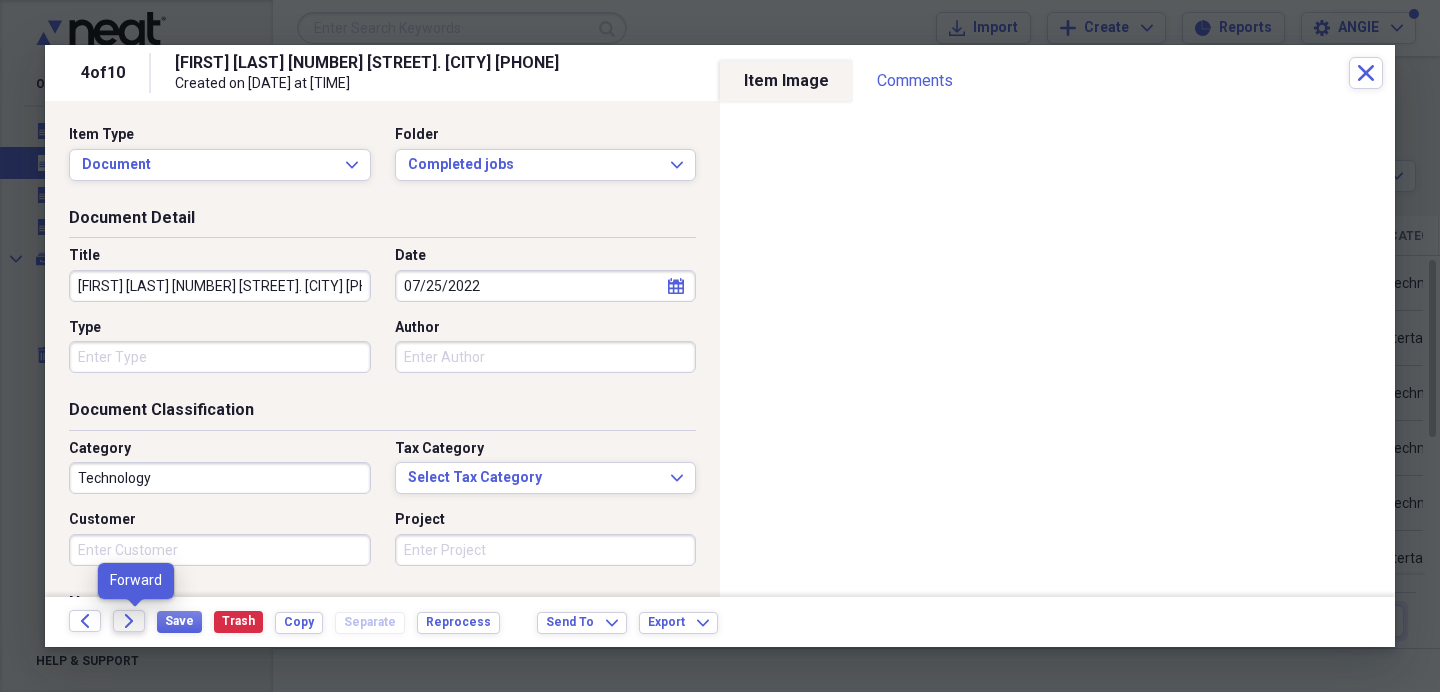 click on "Forward" 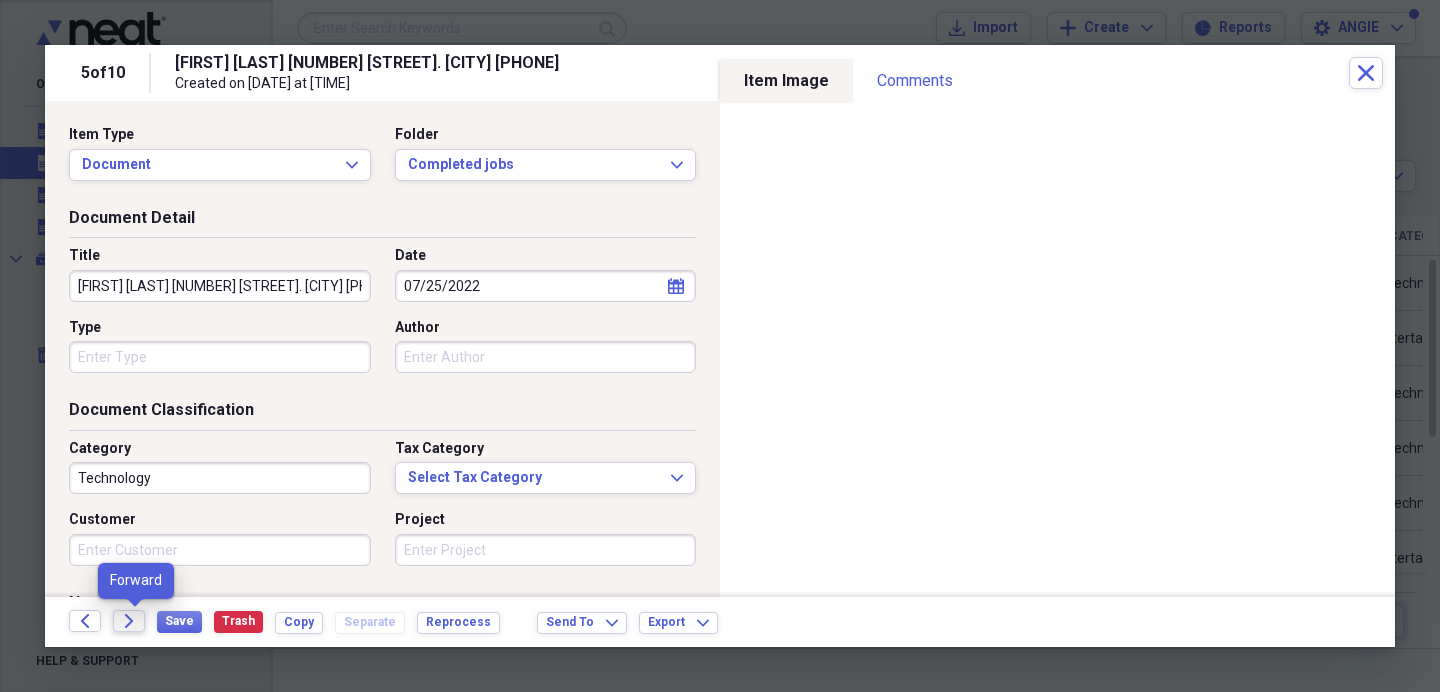 click on "Forward" 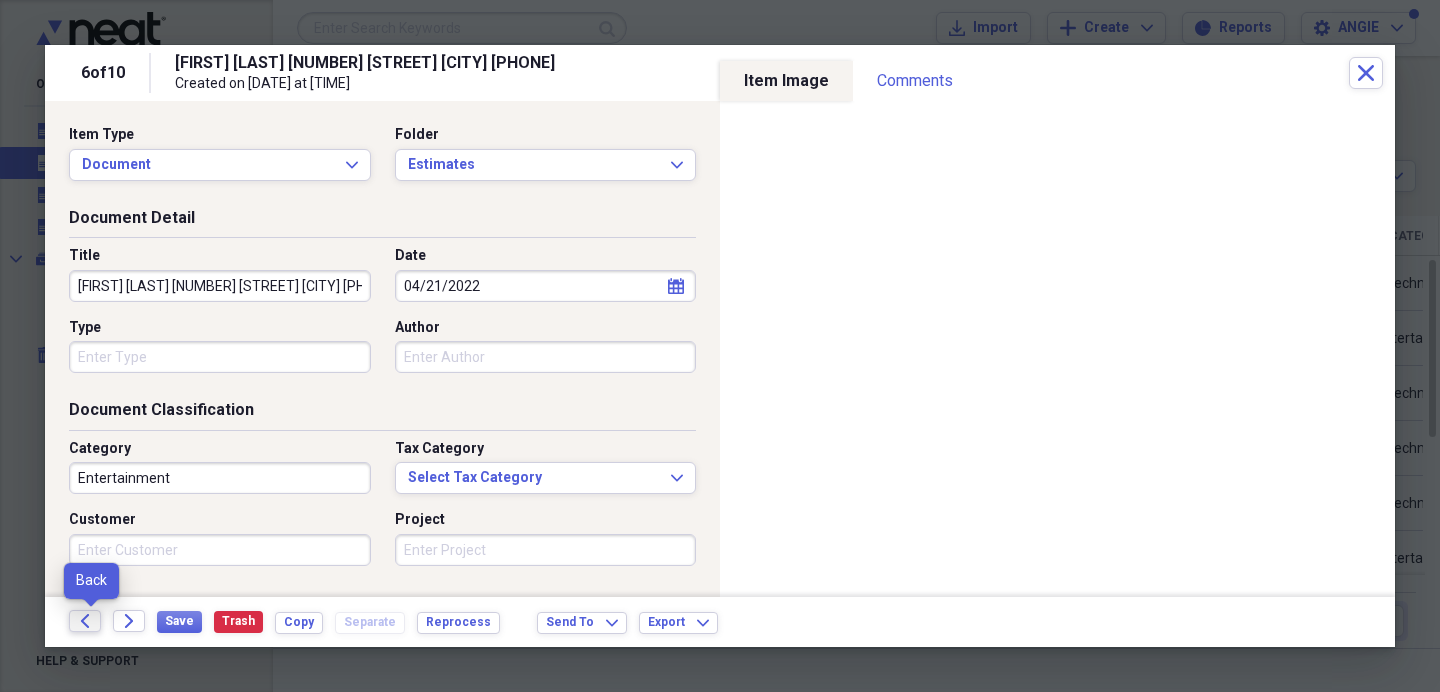 click on "Back" 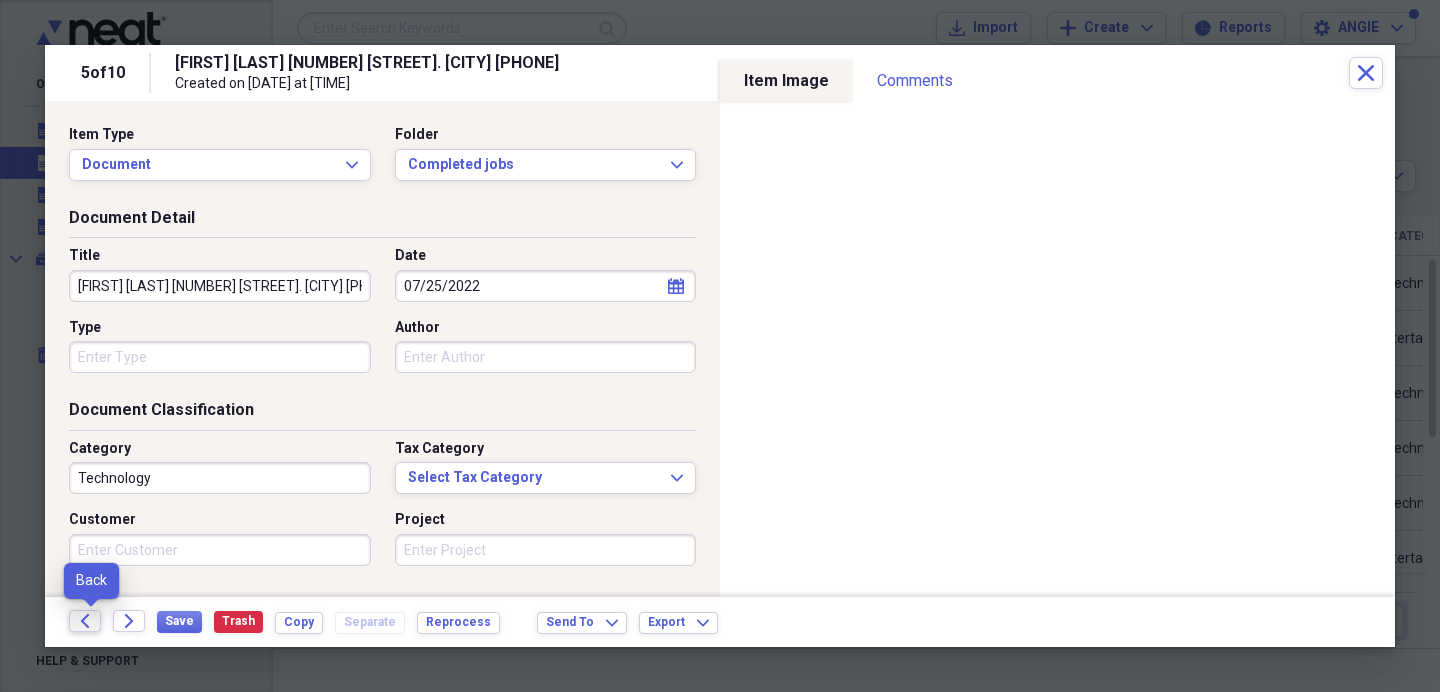 click on "Back" 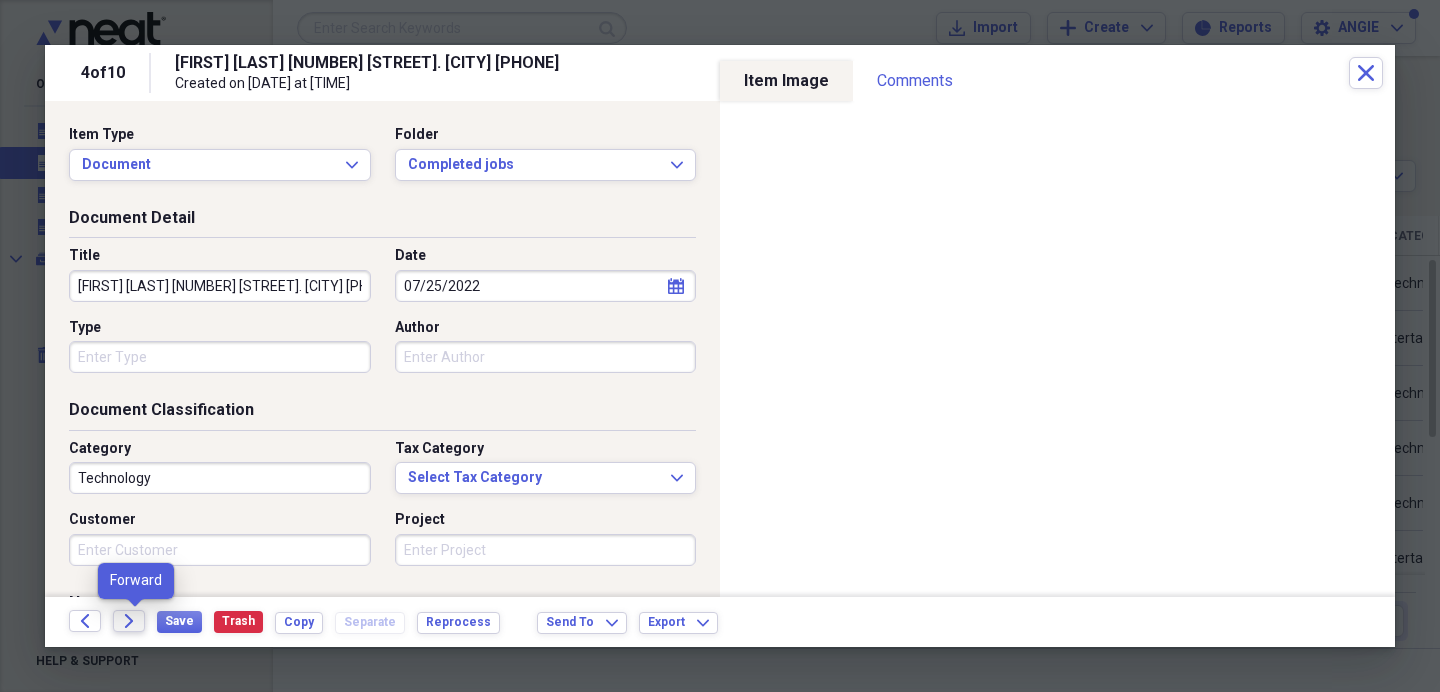 click on "Forward" 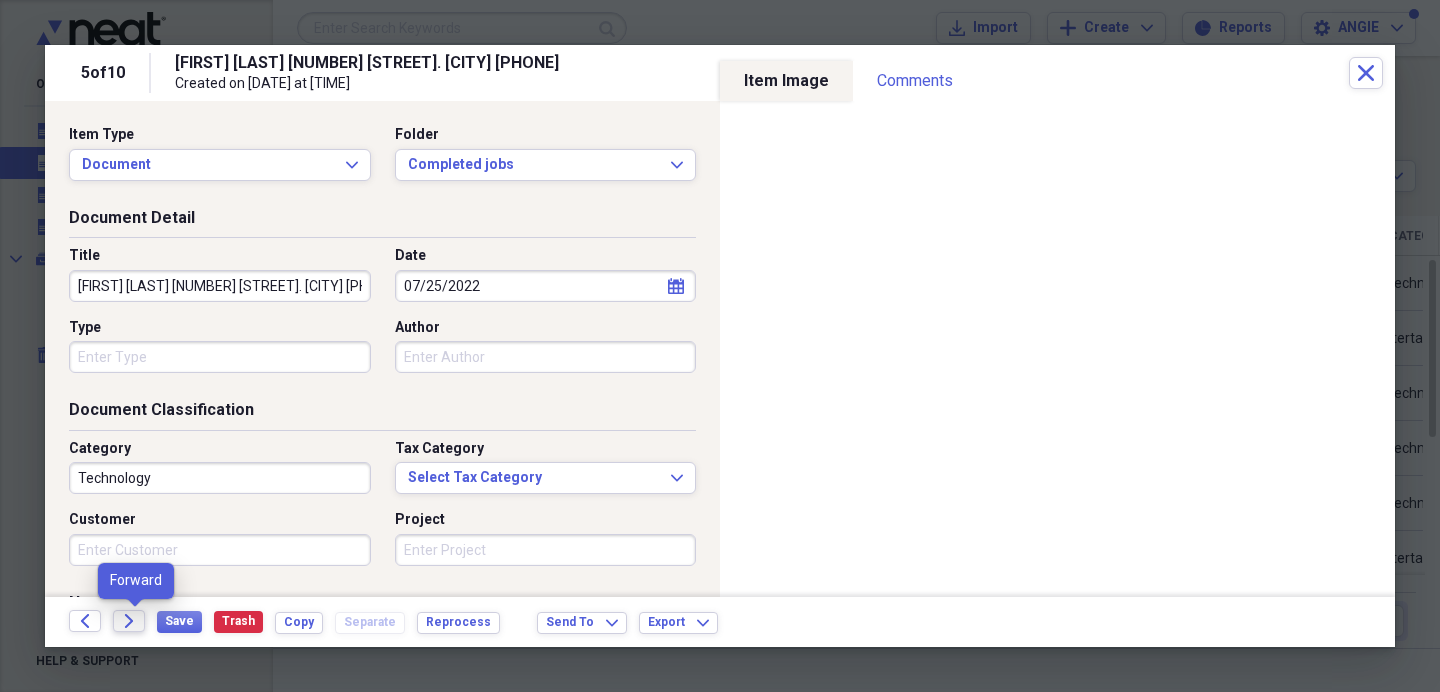 click on "Forward" 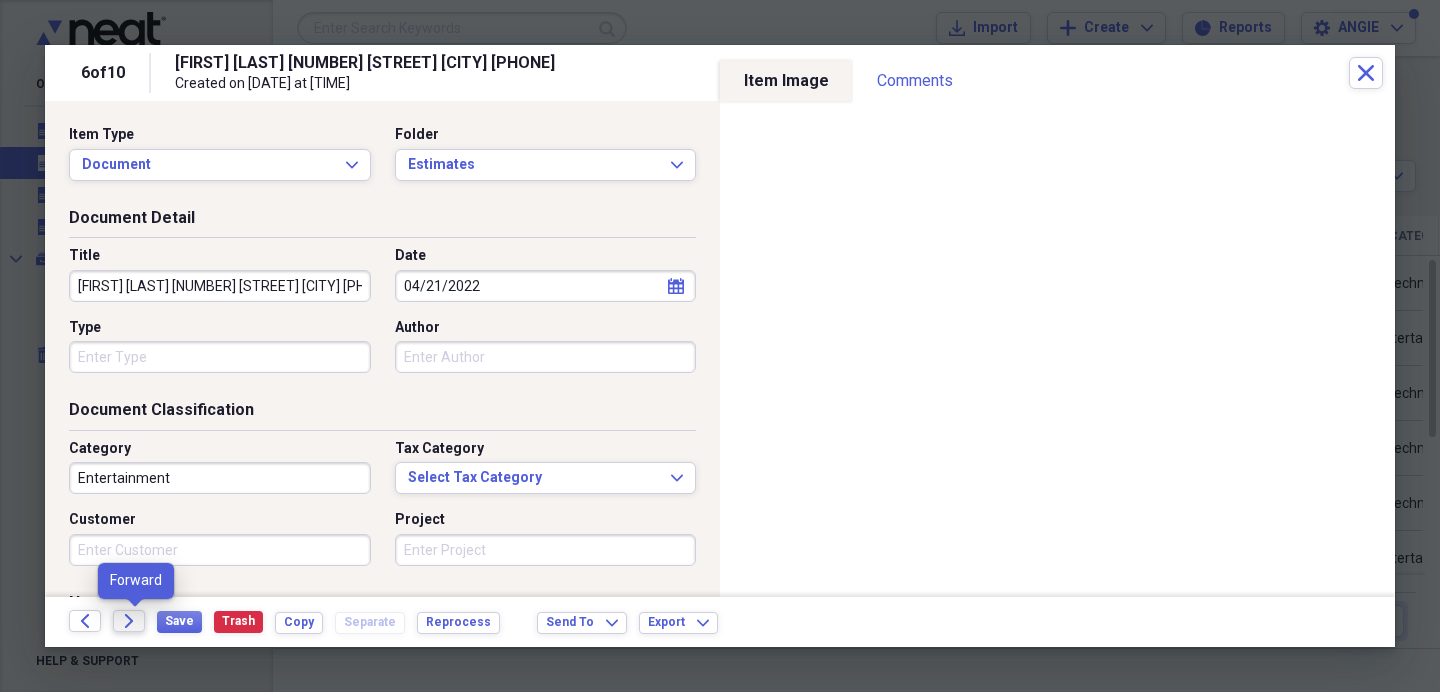 click 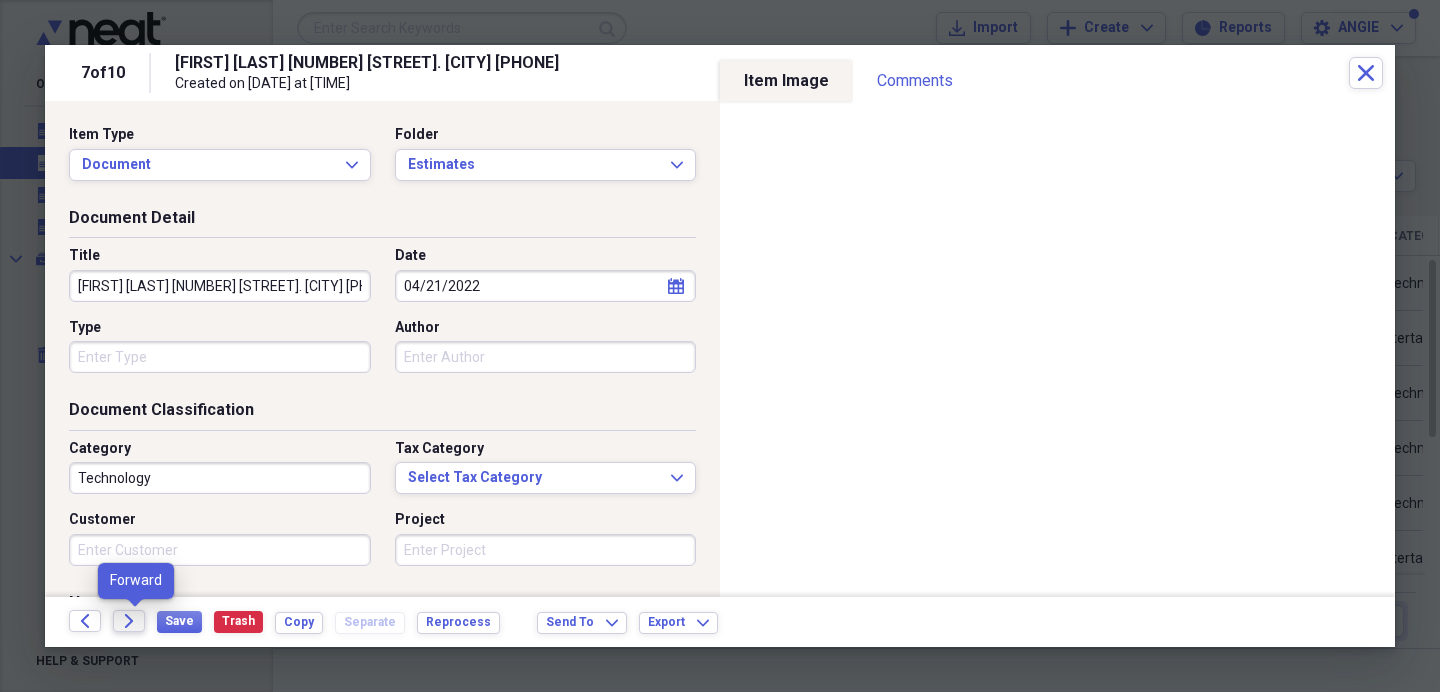 click 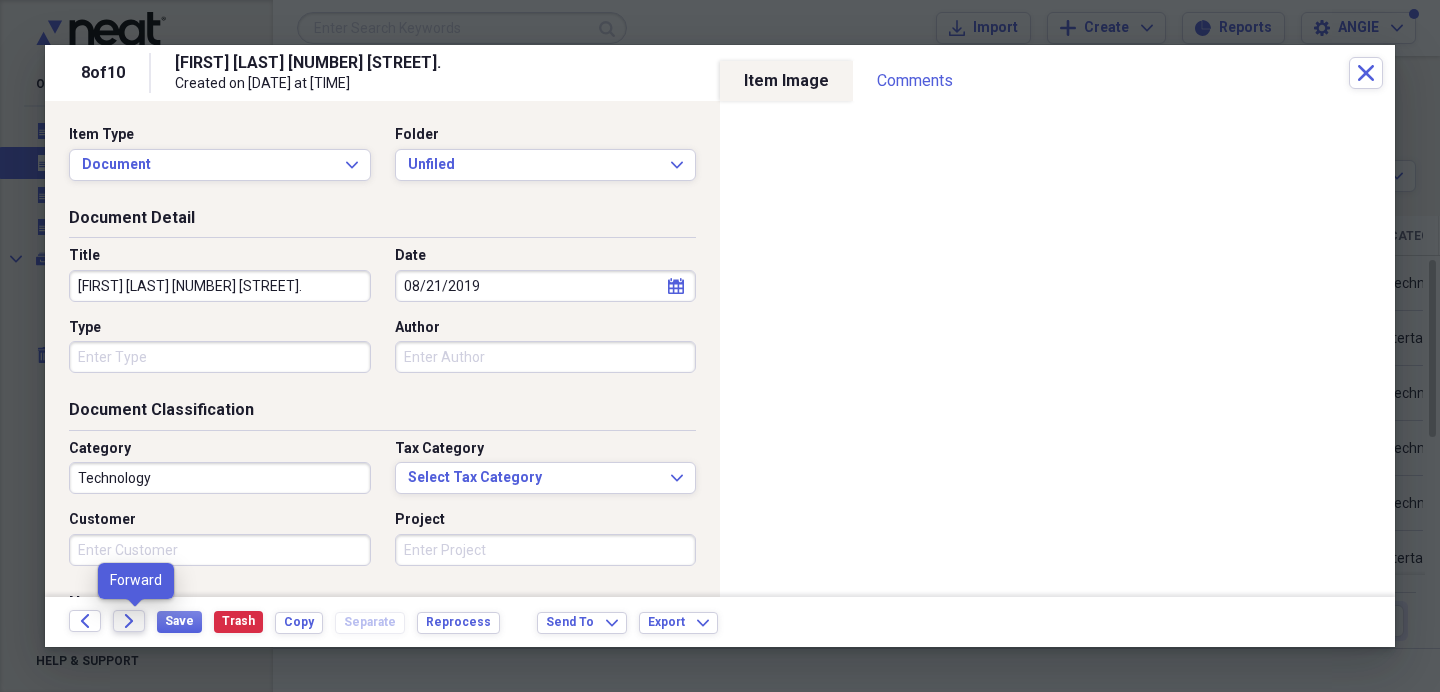 click 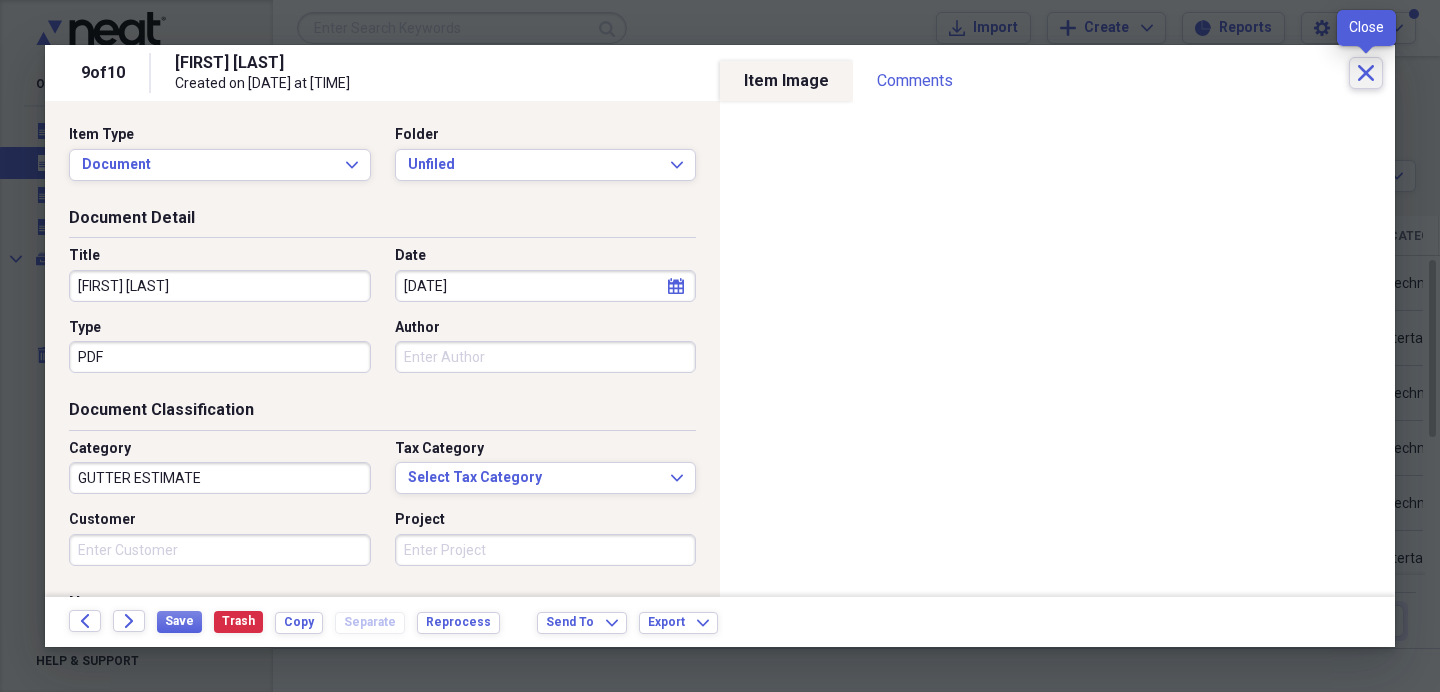 click 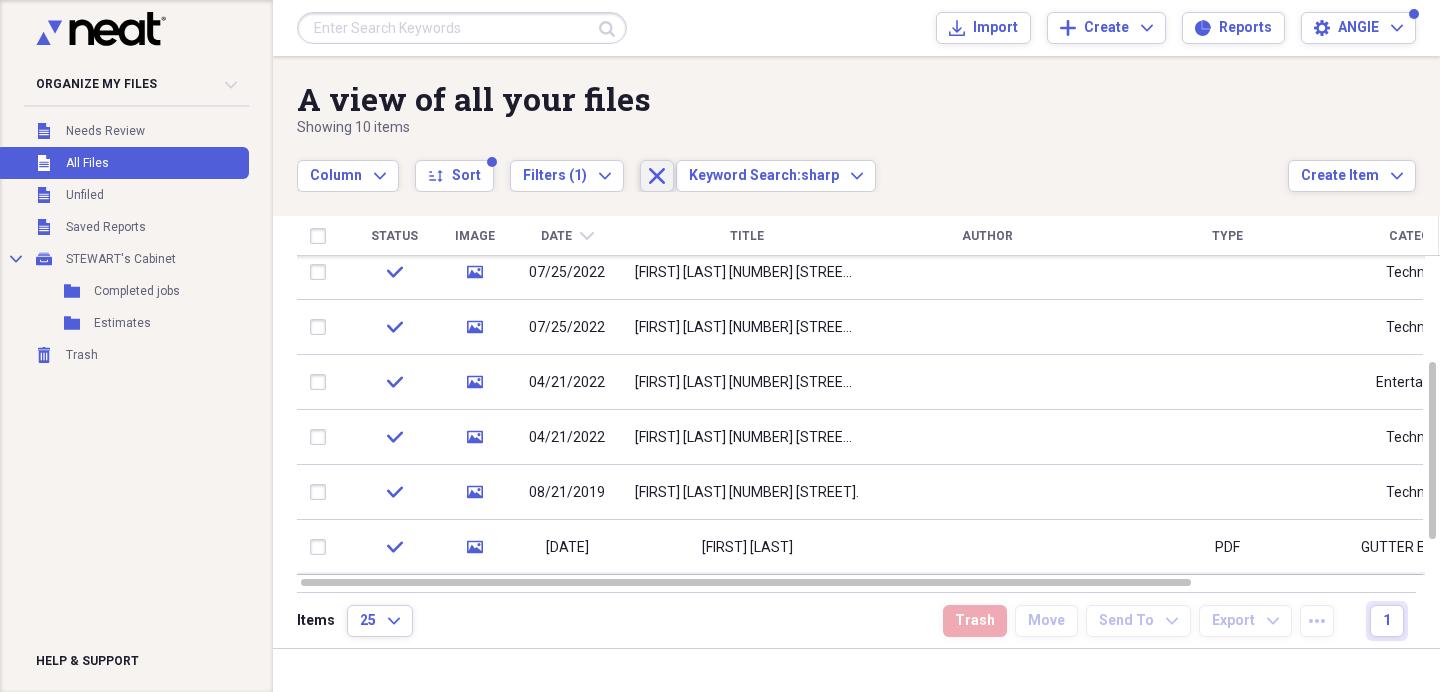 click 